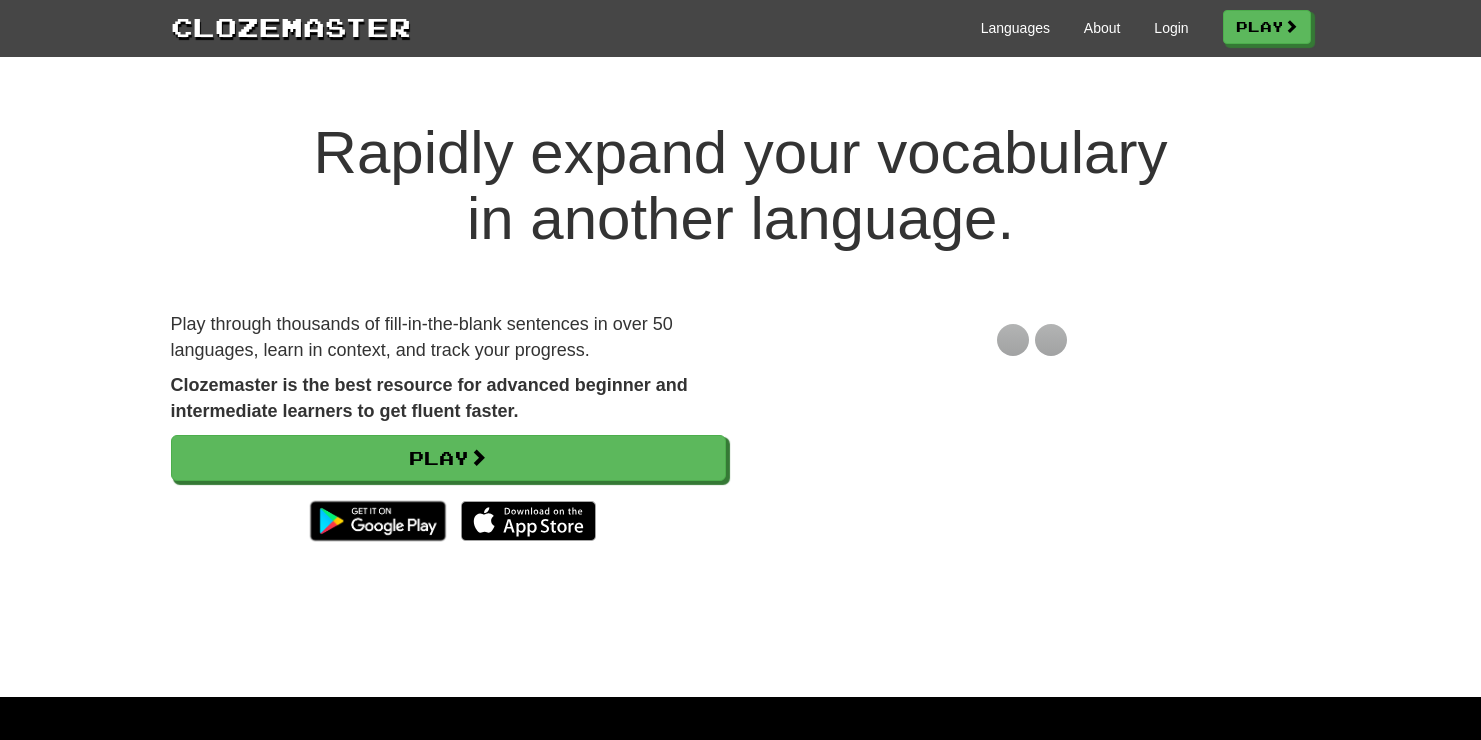 scroll, scrollTop: 0, scrollLeft: 0, axis: both 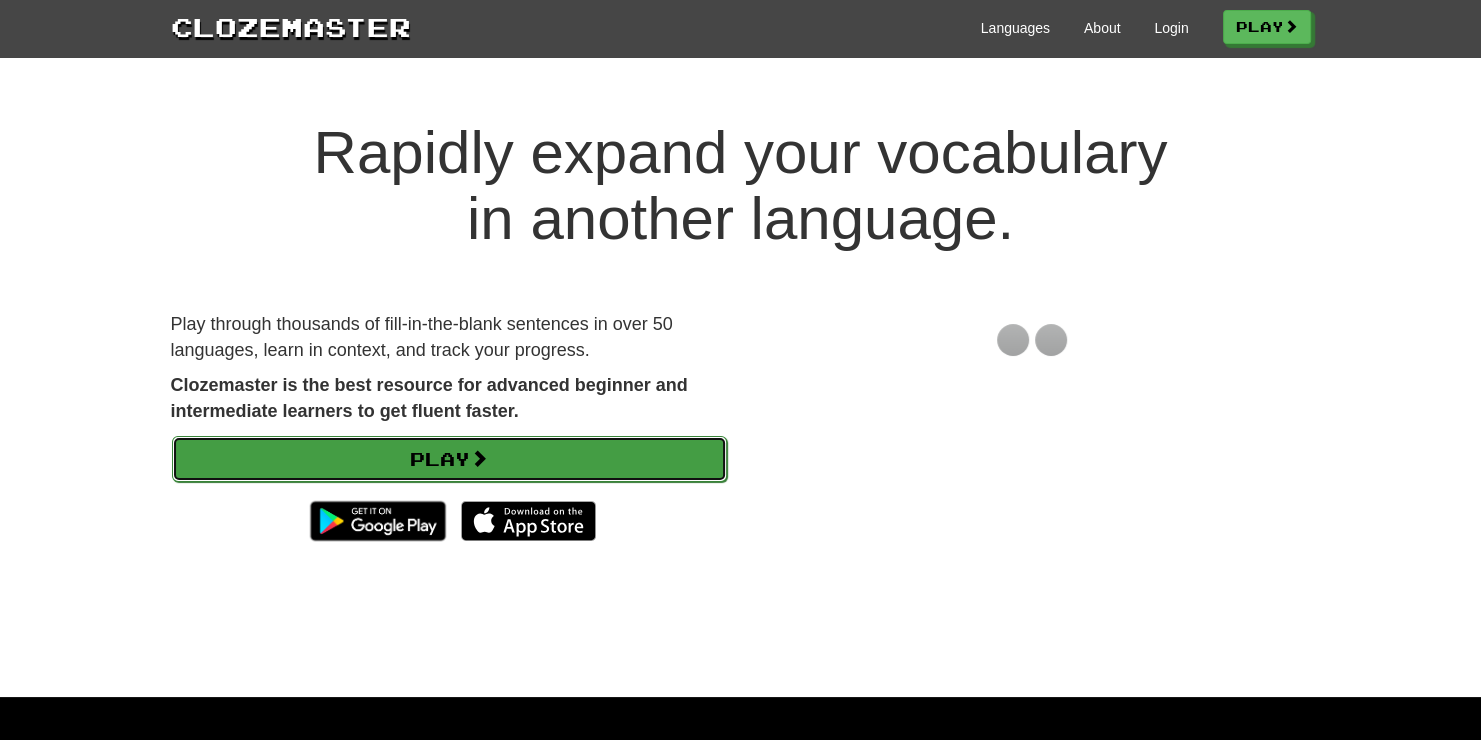 click on "Play" at bounding box center (449, 459) 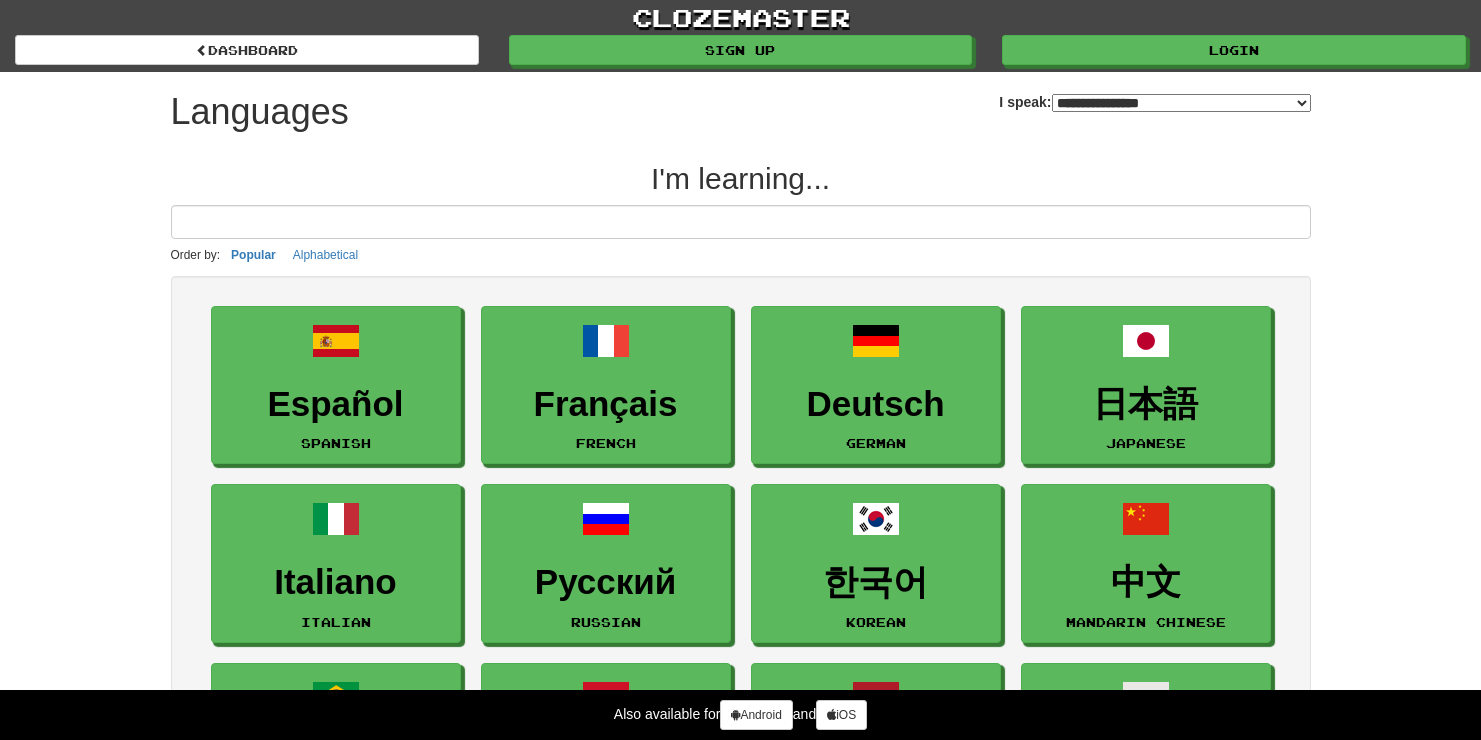 select on "*******" 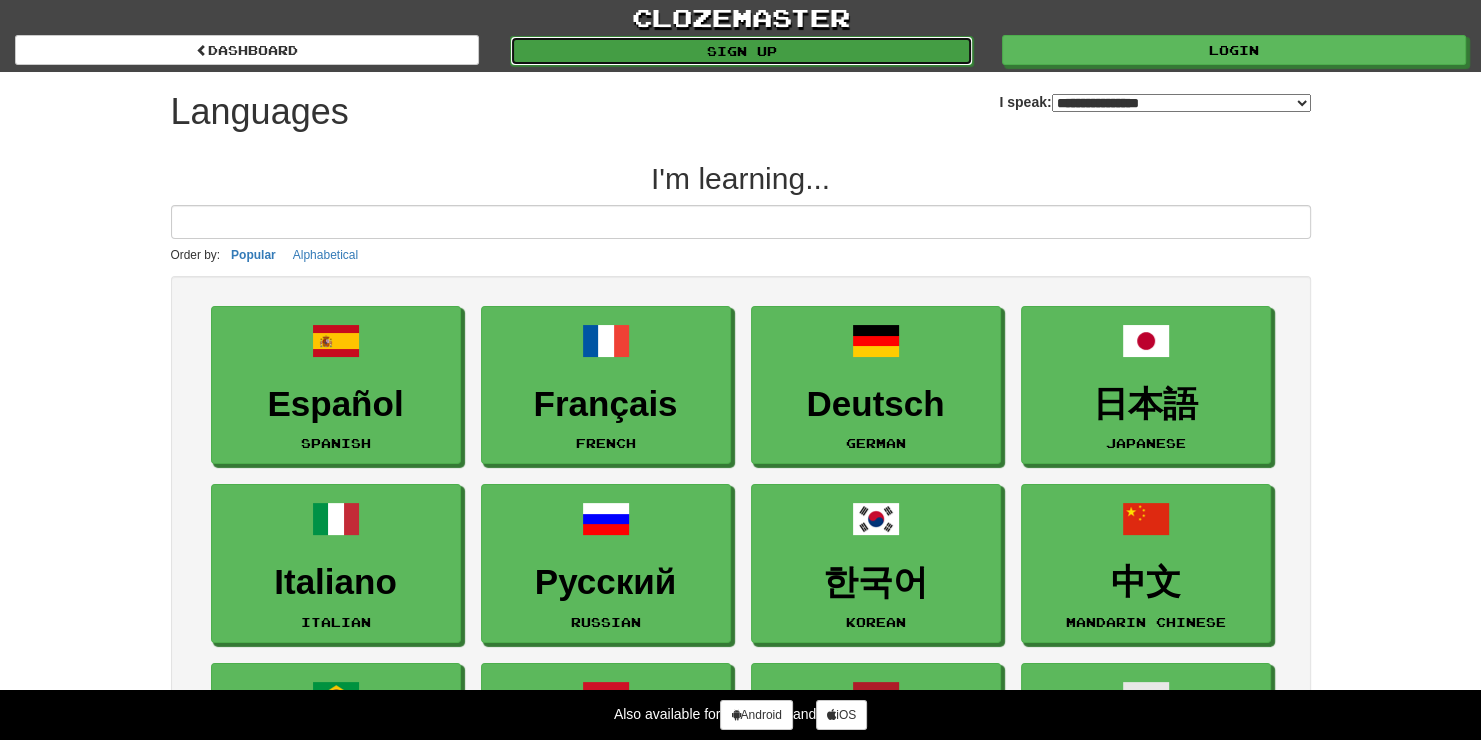 click on "Sign up" at bounding box center [742, 51] 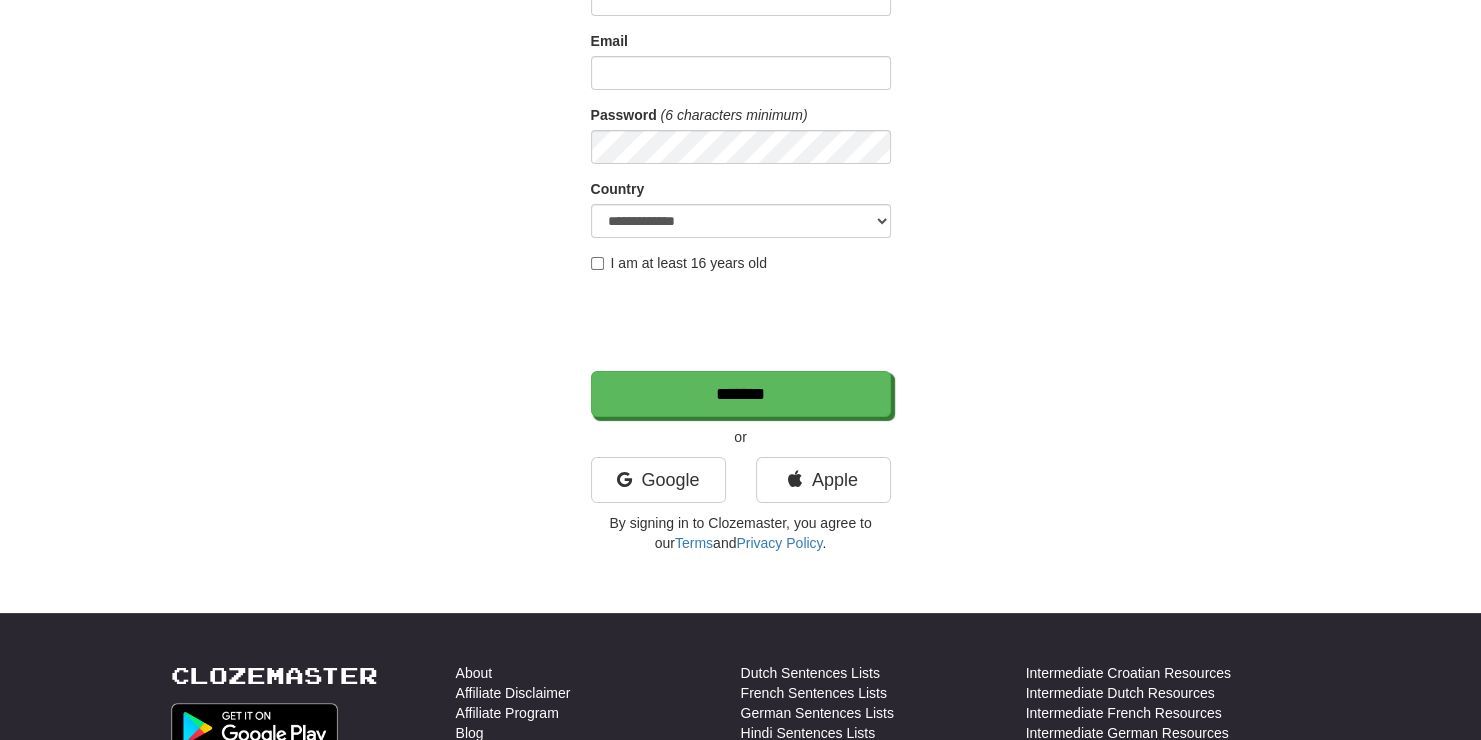 scroll, scrollTop: 233, scrollLeft: 0, axis: vertical 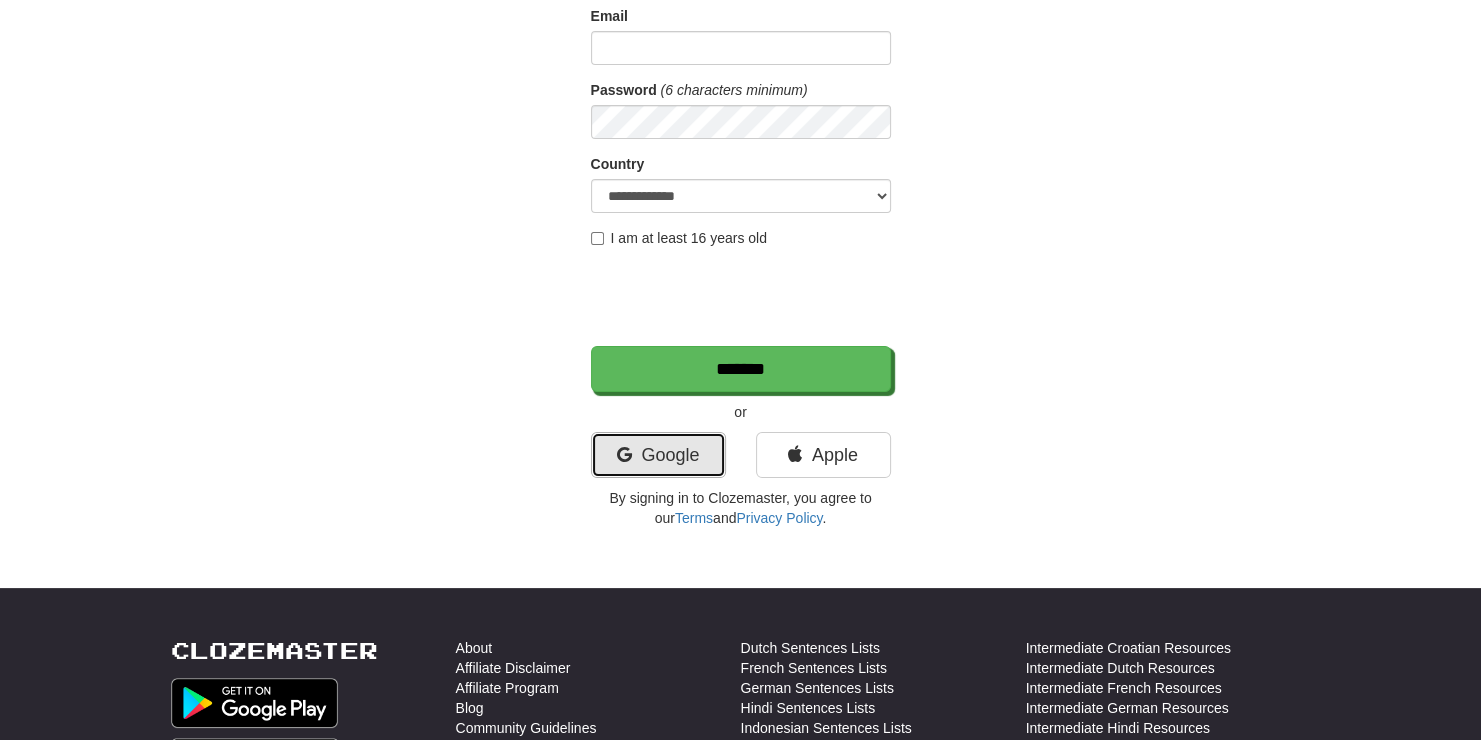 click on "Google" at bounding box center (658, 455) 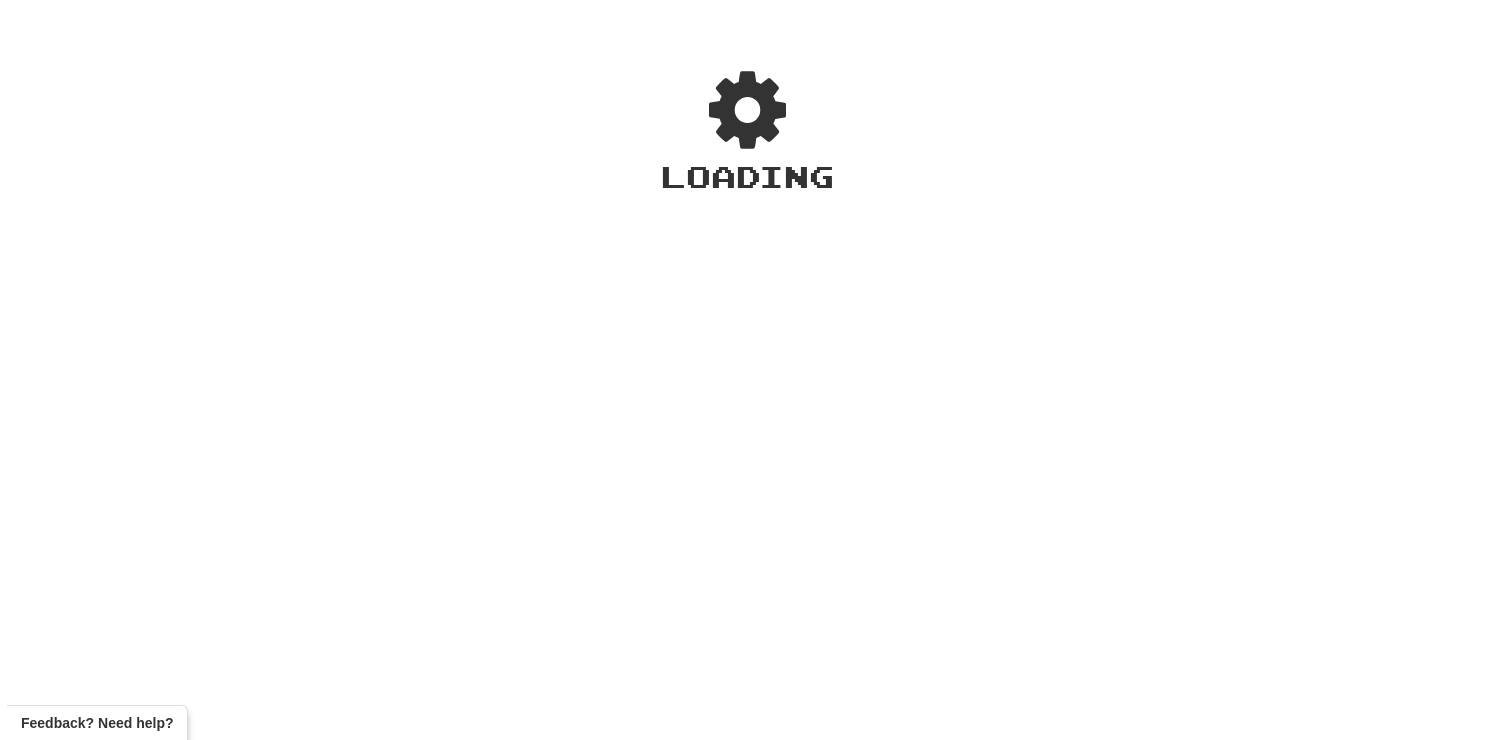 scroll, scrollTop: 0, scrollLeft: 0, axis: both 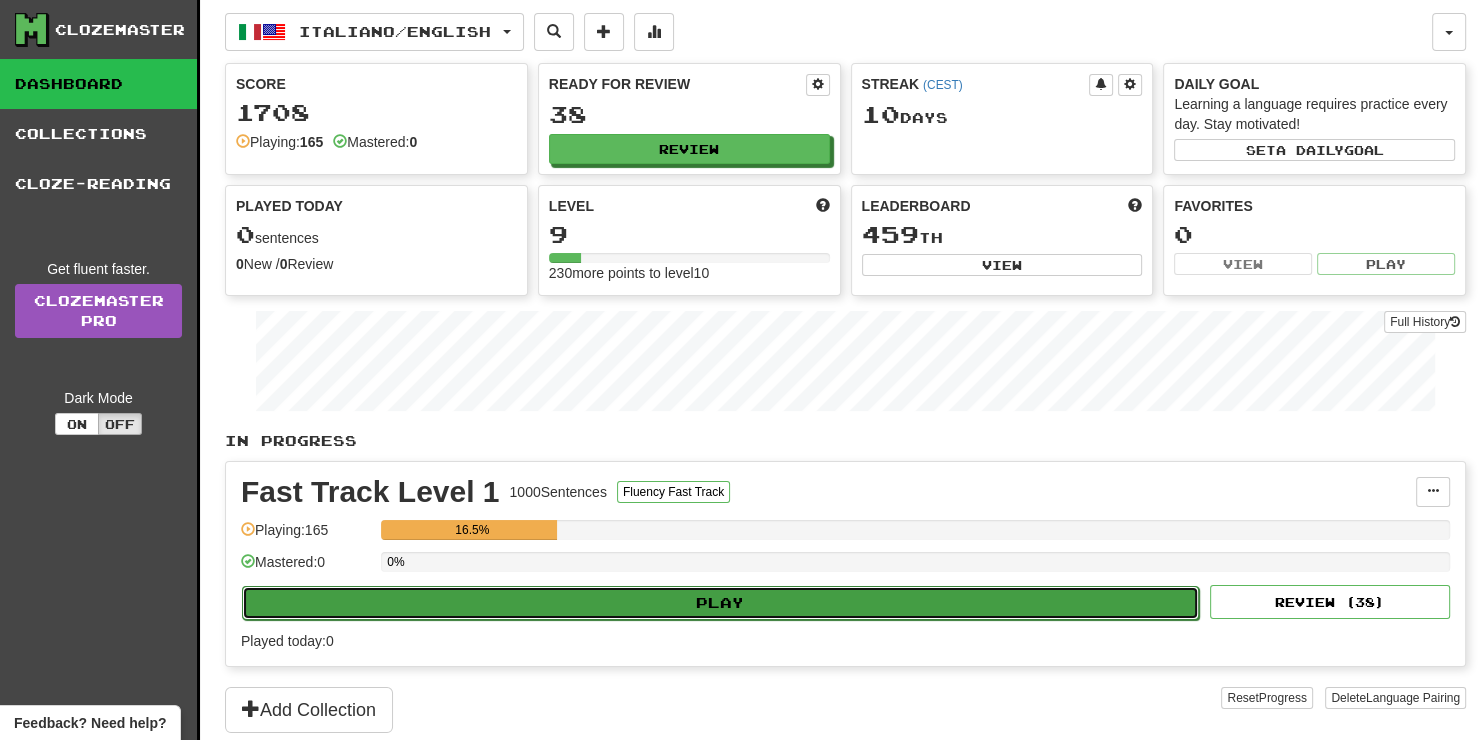 click on "Play" at bounding box center (720, 603) 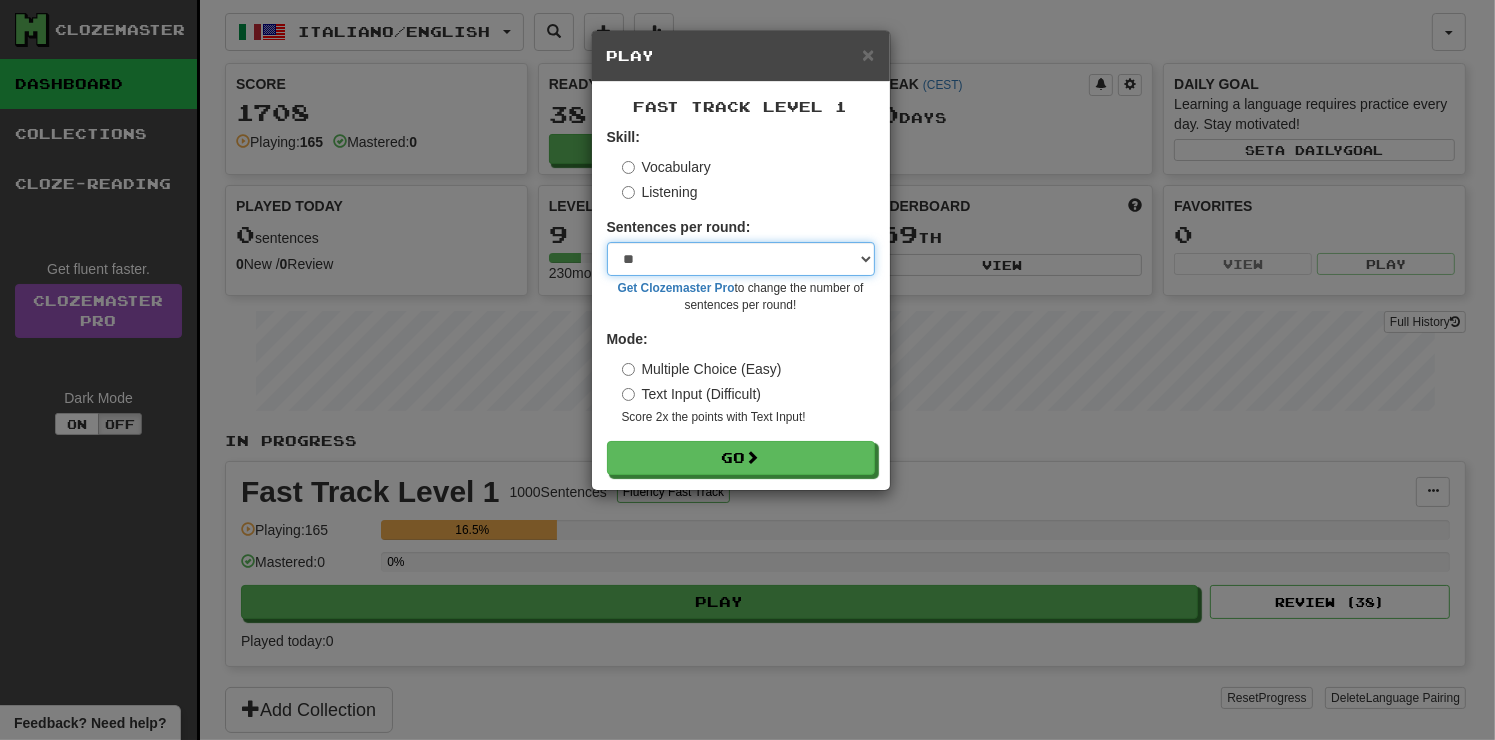 click on "* ** ** ** ** ** *** ********" at bounding box center [741, 259] 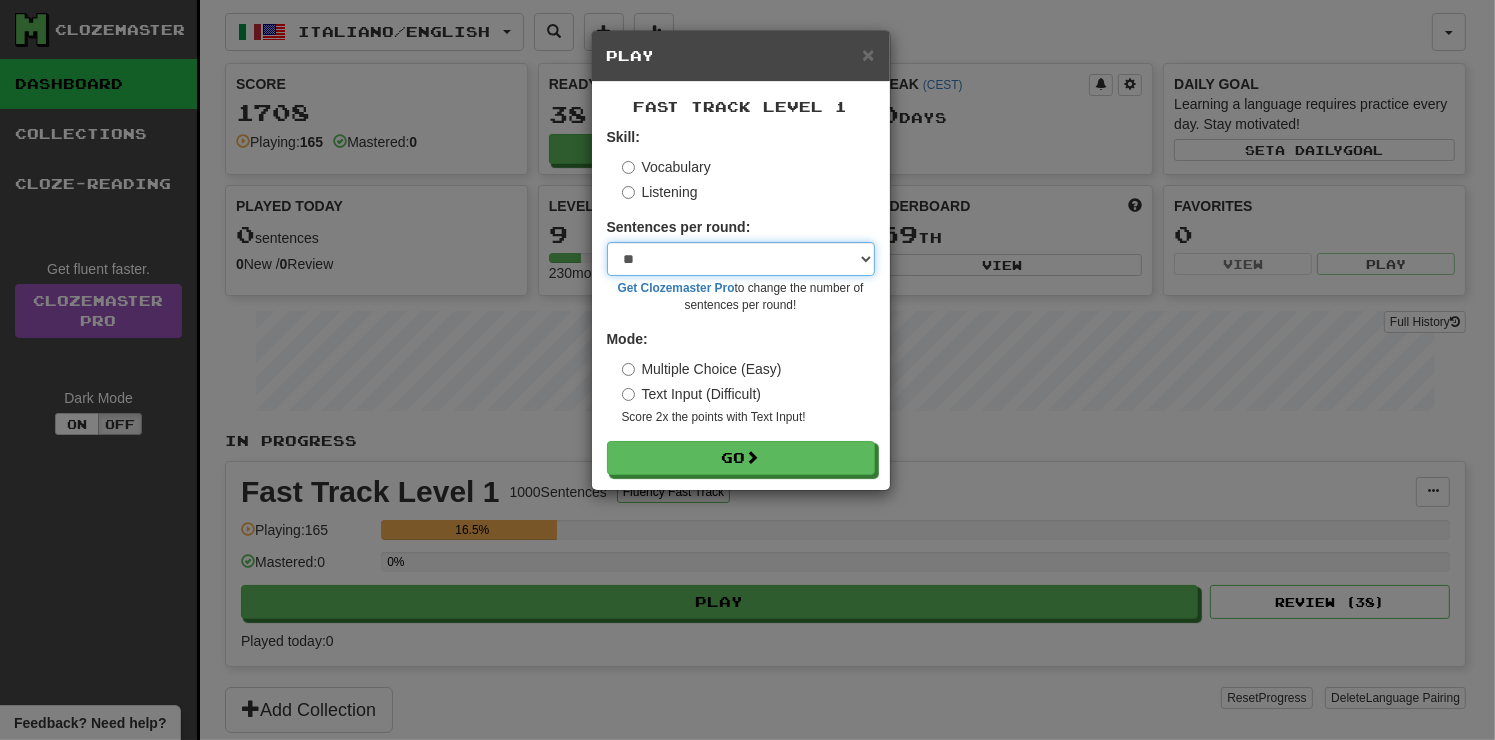 click on "* ** ** ** ** ** *** ********" at bounding box center [741, 259] 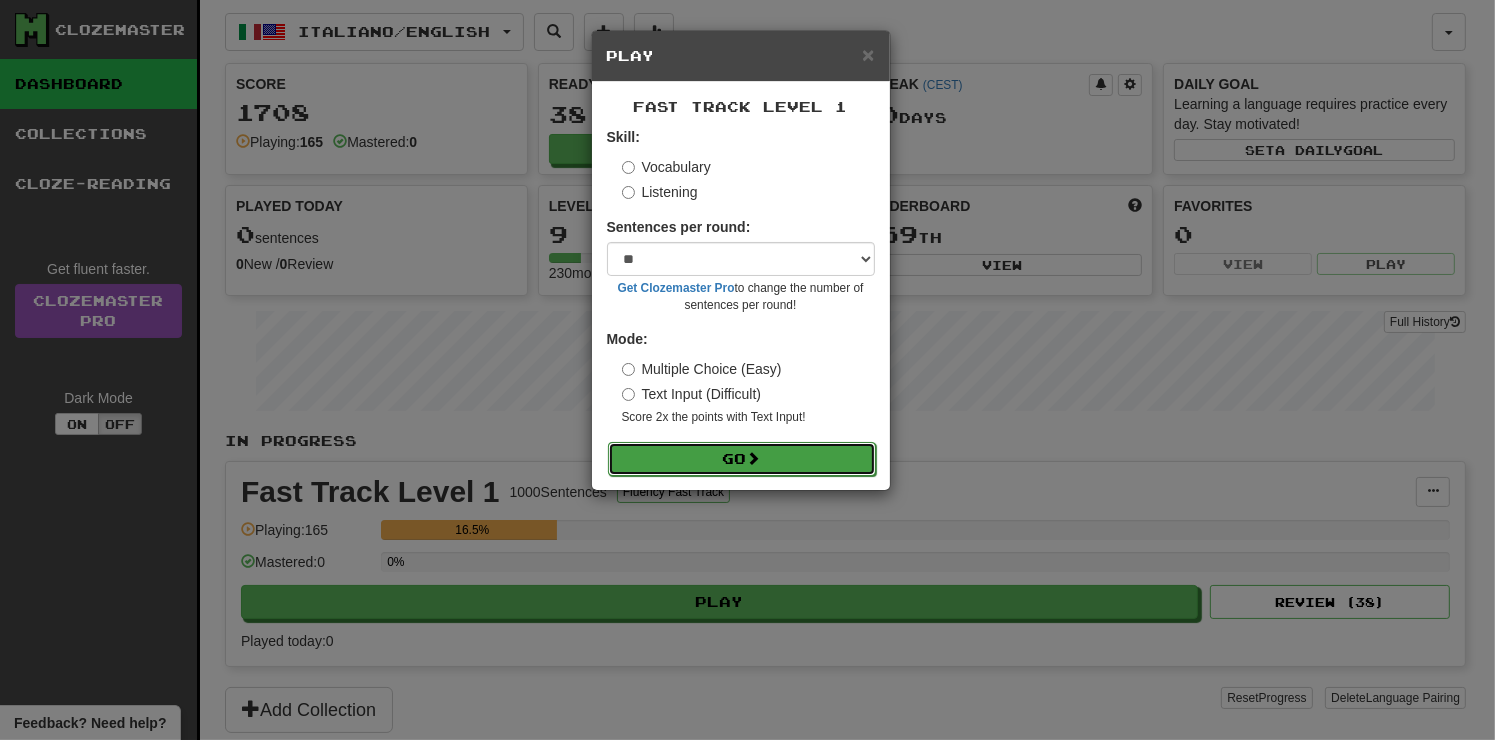 click on "Go" at bounding box center (742, 459) 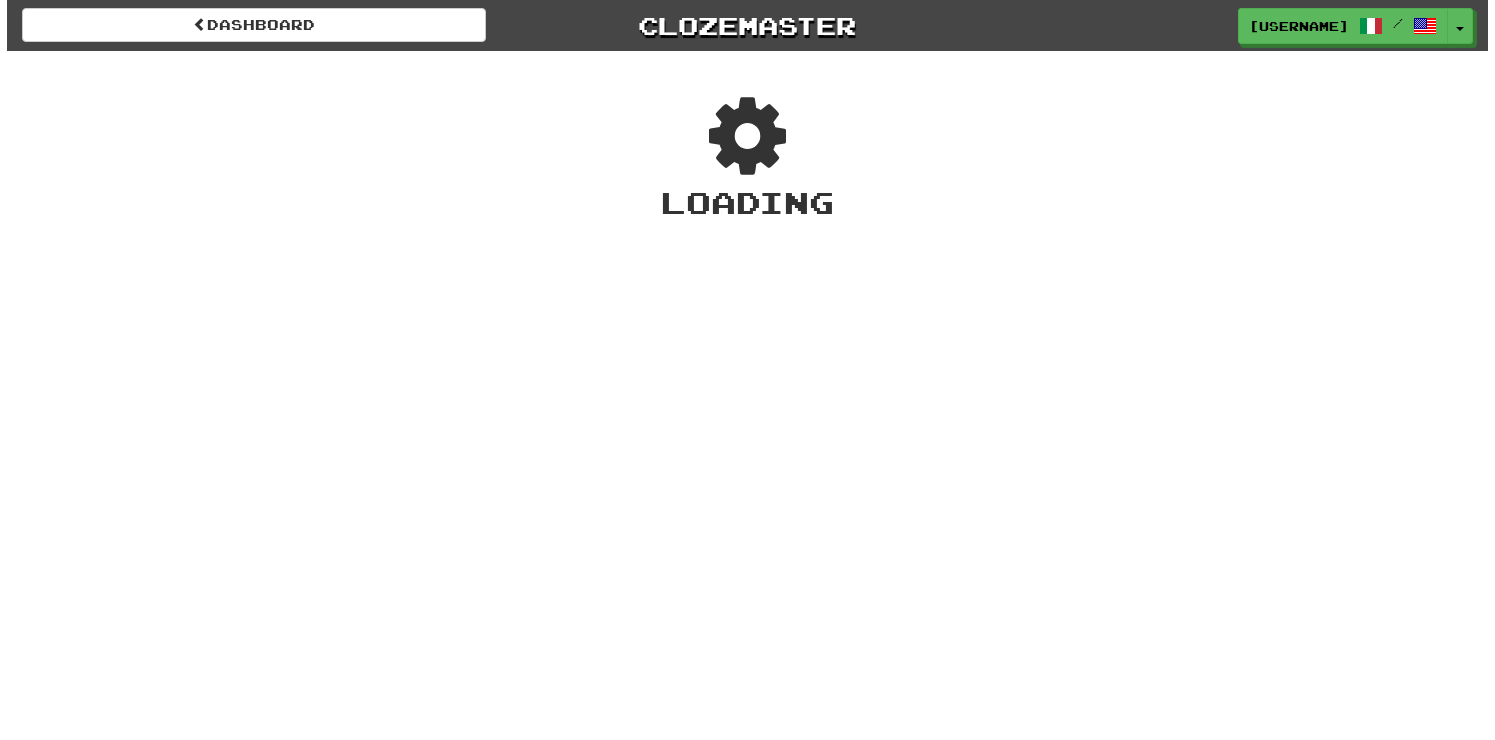 scroll, scrollTop: 0, scrollLeft: 0, axis: both 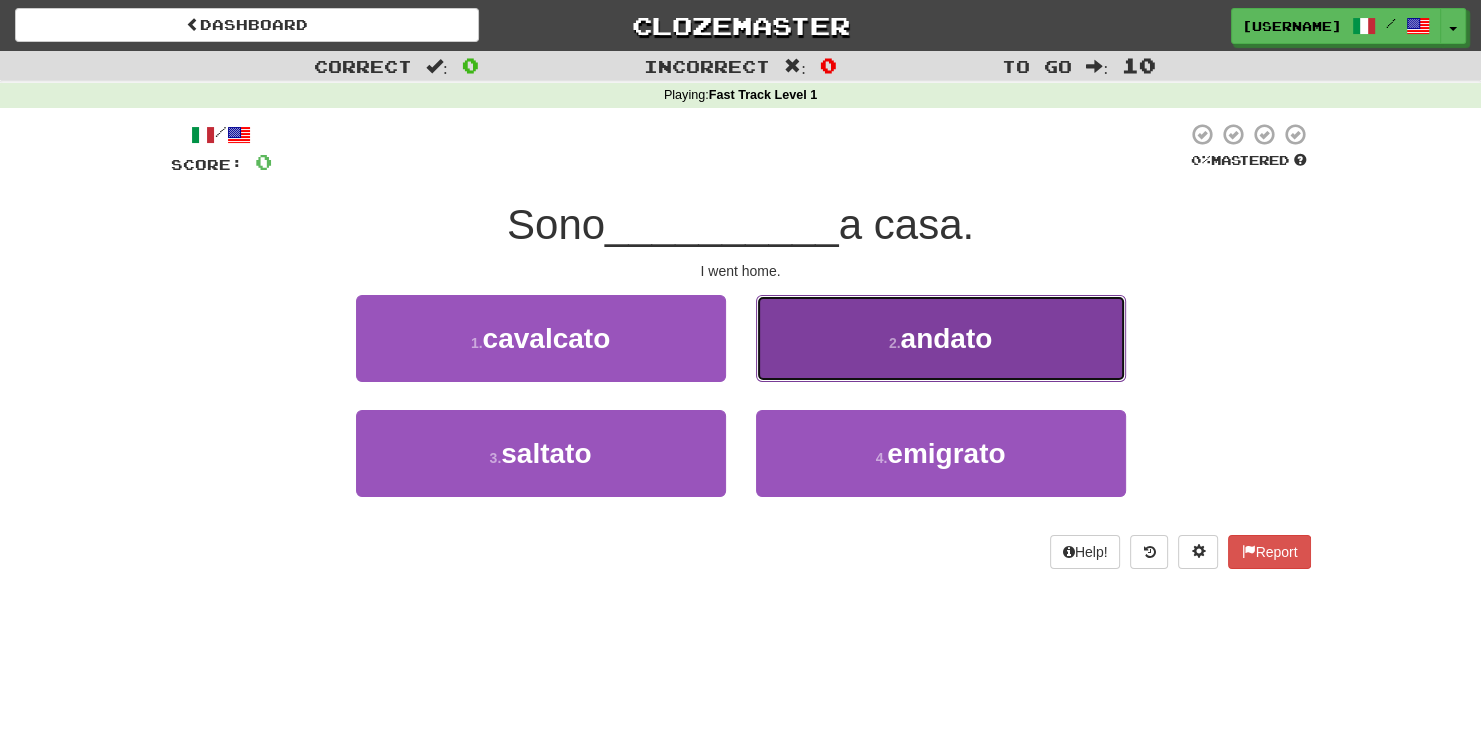 click on "2 .  andato" at bounding box center (941, 338) 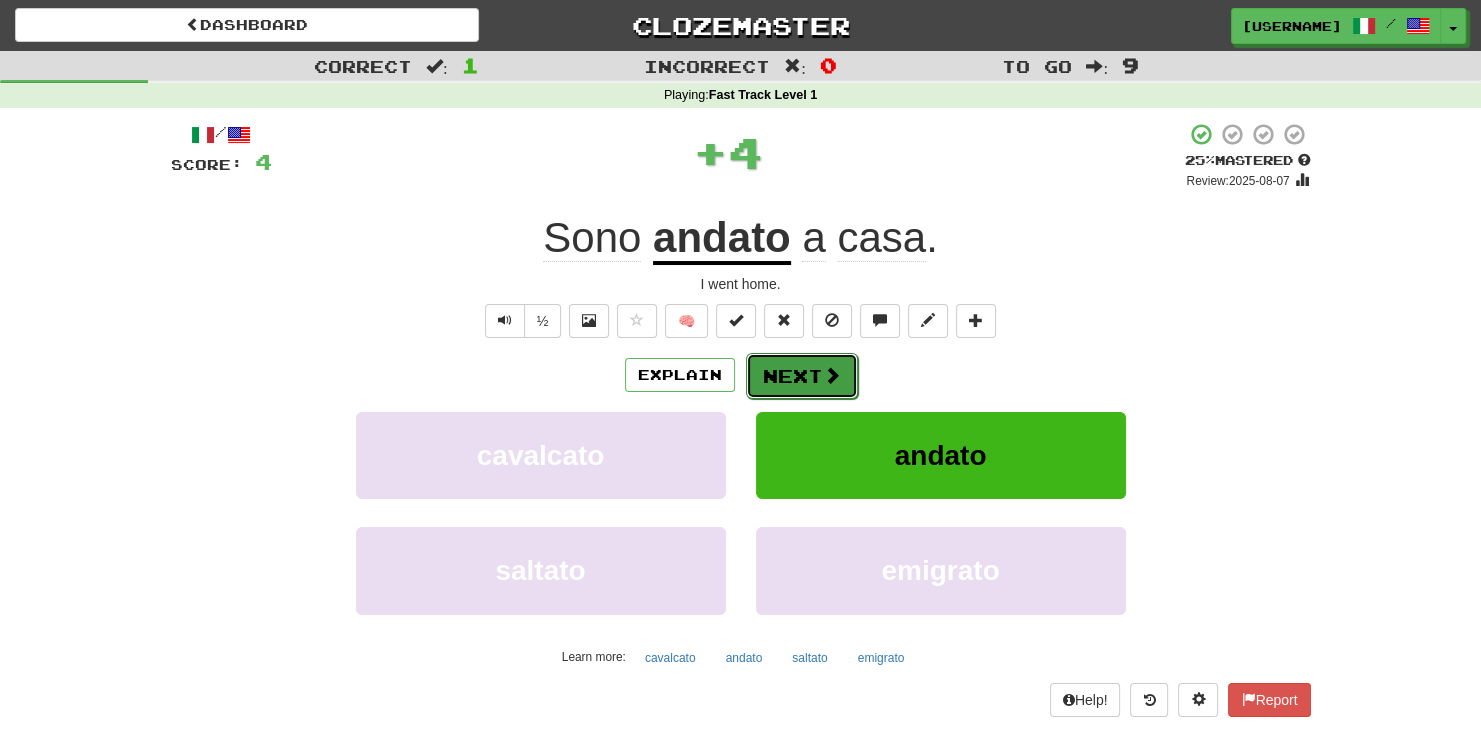 click on "Next" at bounding box center (802, 376) 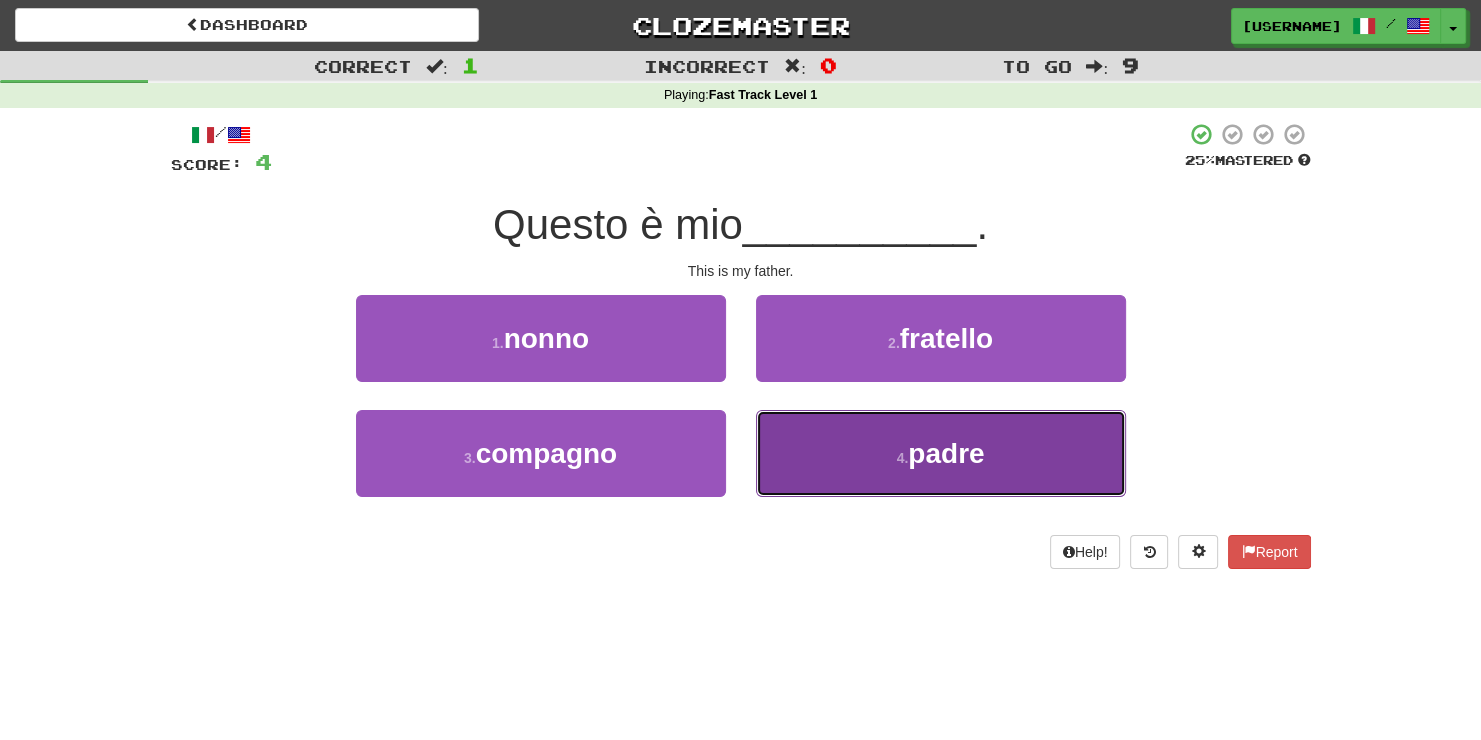 click on "padre" at bounding box center [946, 453] 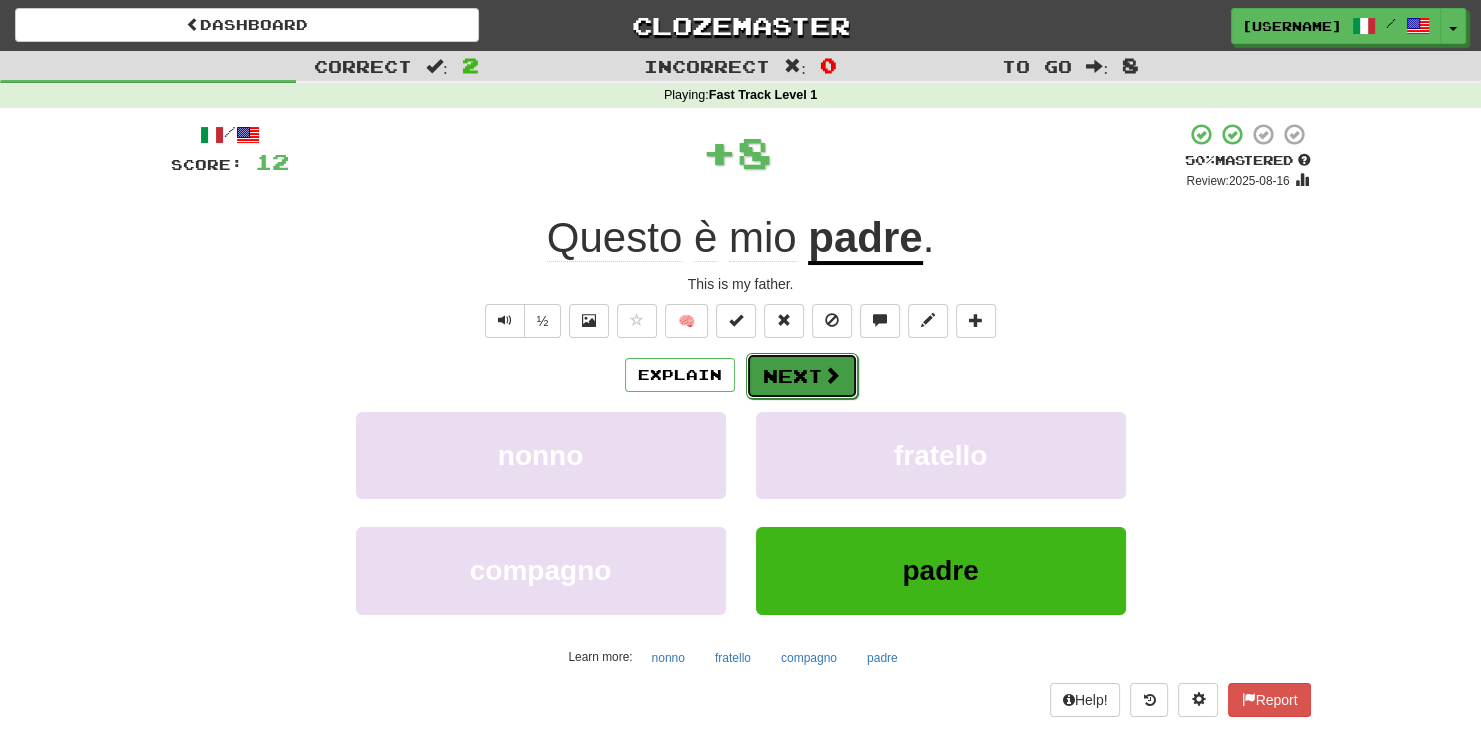 click on "Next" at bounding box center [802, 376] 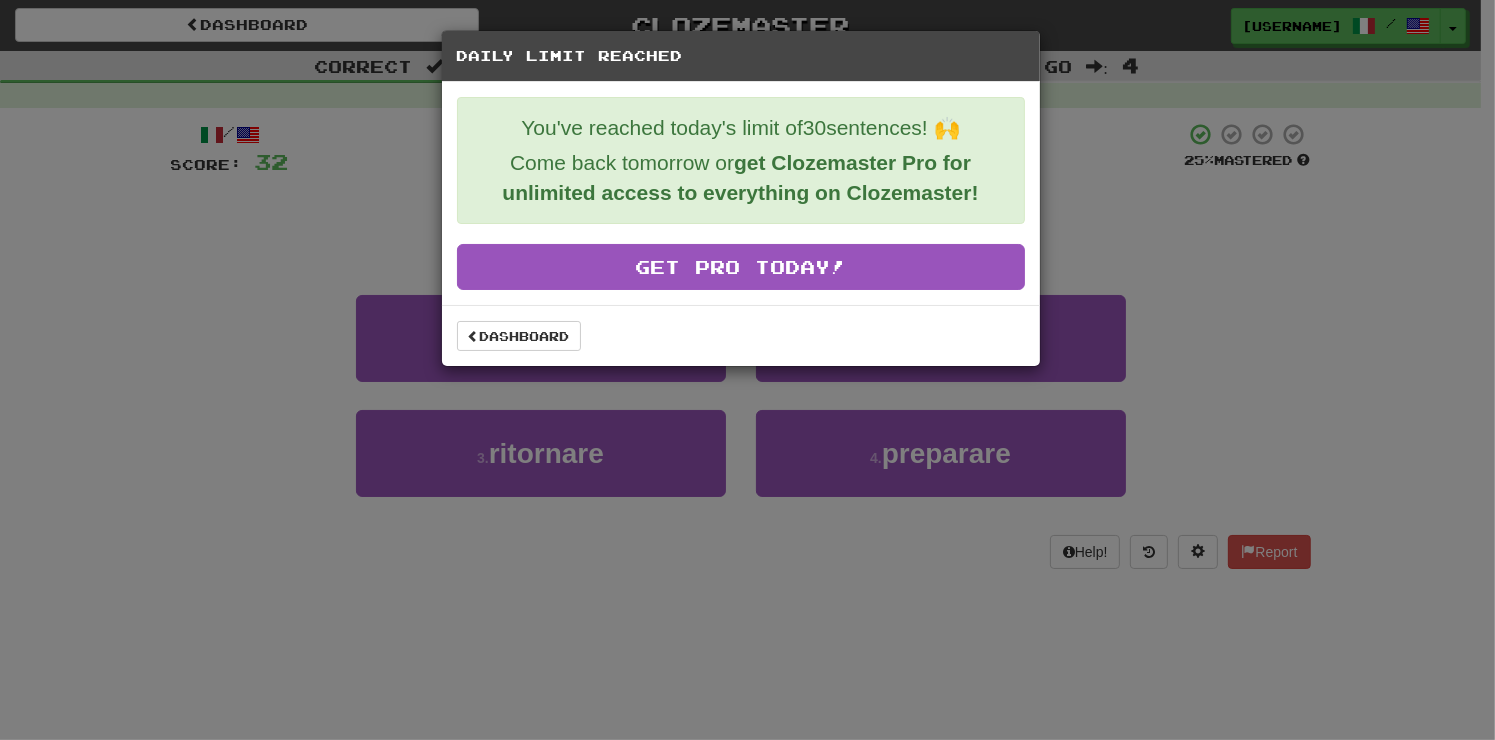 click on "Daily Limit Reached You've reached today's limit of  30  sentences! 🙌  Come back tomorrow or  get Clozemaster Pro for unlimited access to everything on Clozemaster! Get Pro Today! Dashboard" at bounding box center [747, 370] 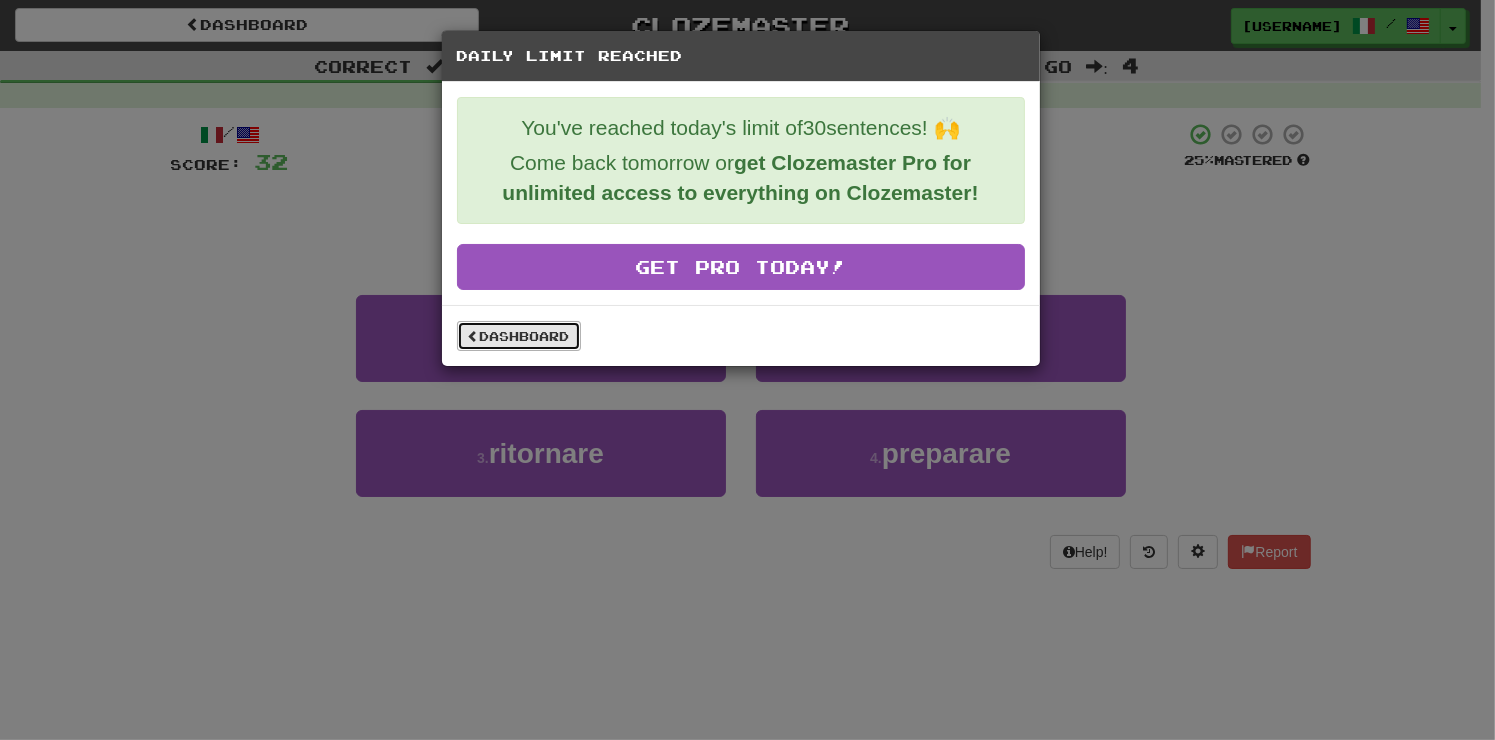 click on "Dashboard" at bounding box center (519, 336) 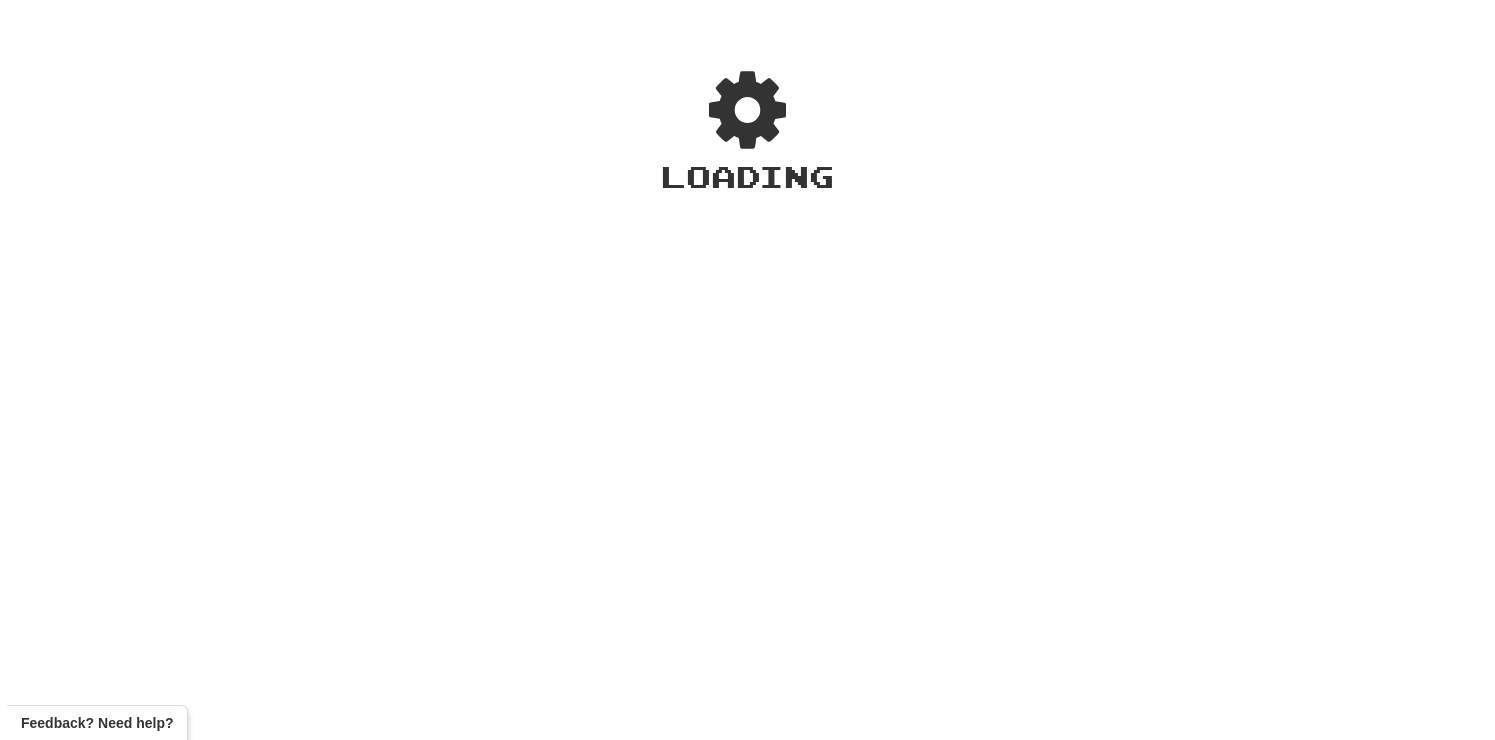 scroll, scrollTop: 0, scrollLeft: 0, axis: both 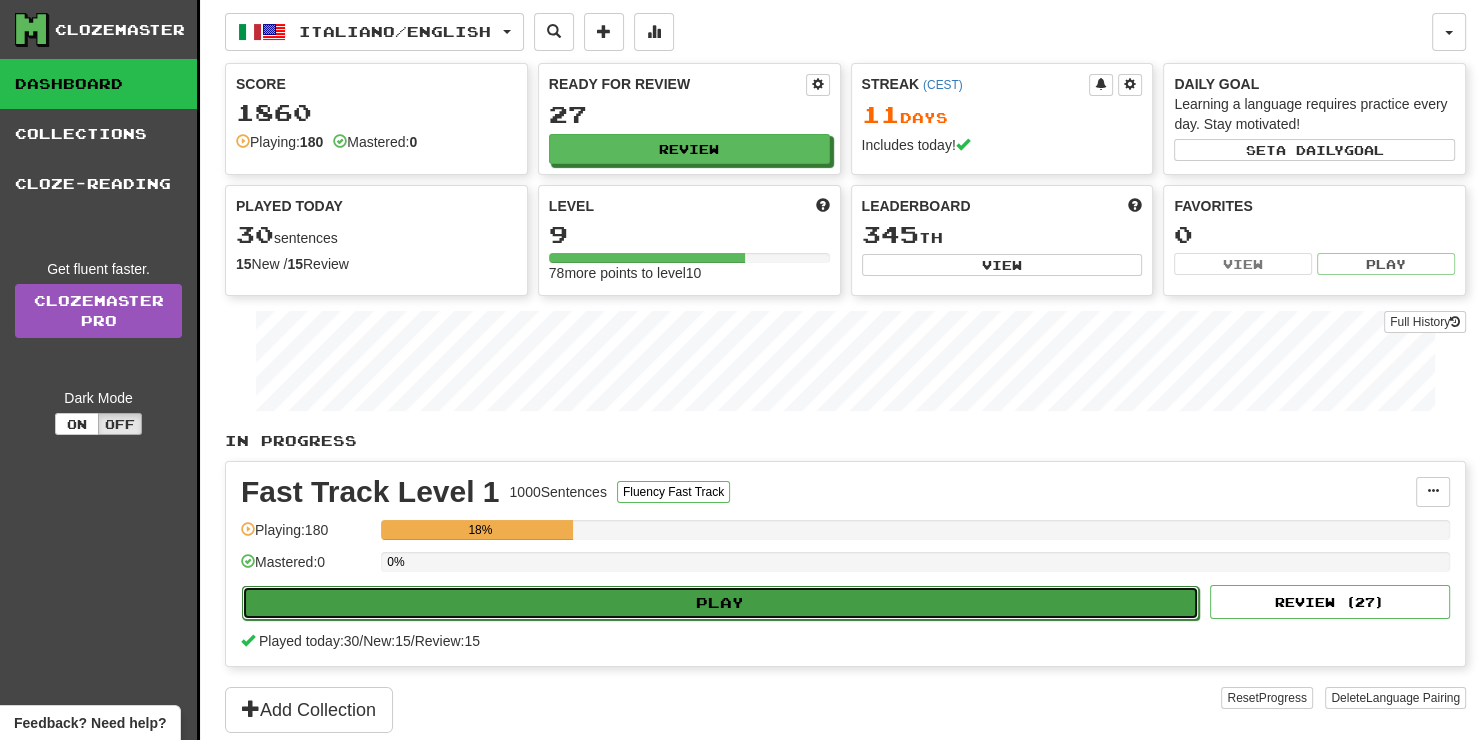 click on "Play" at bounding box center [720, 603] 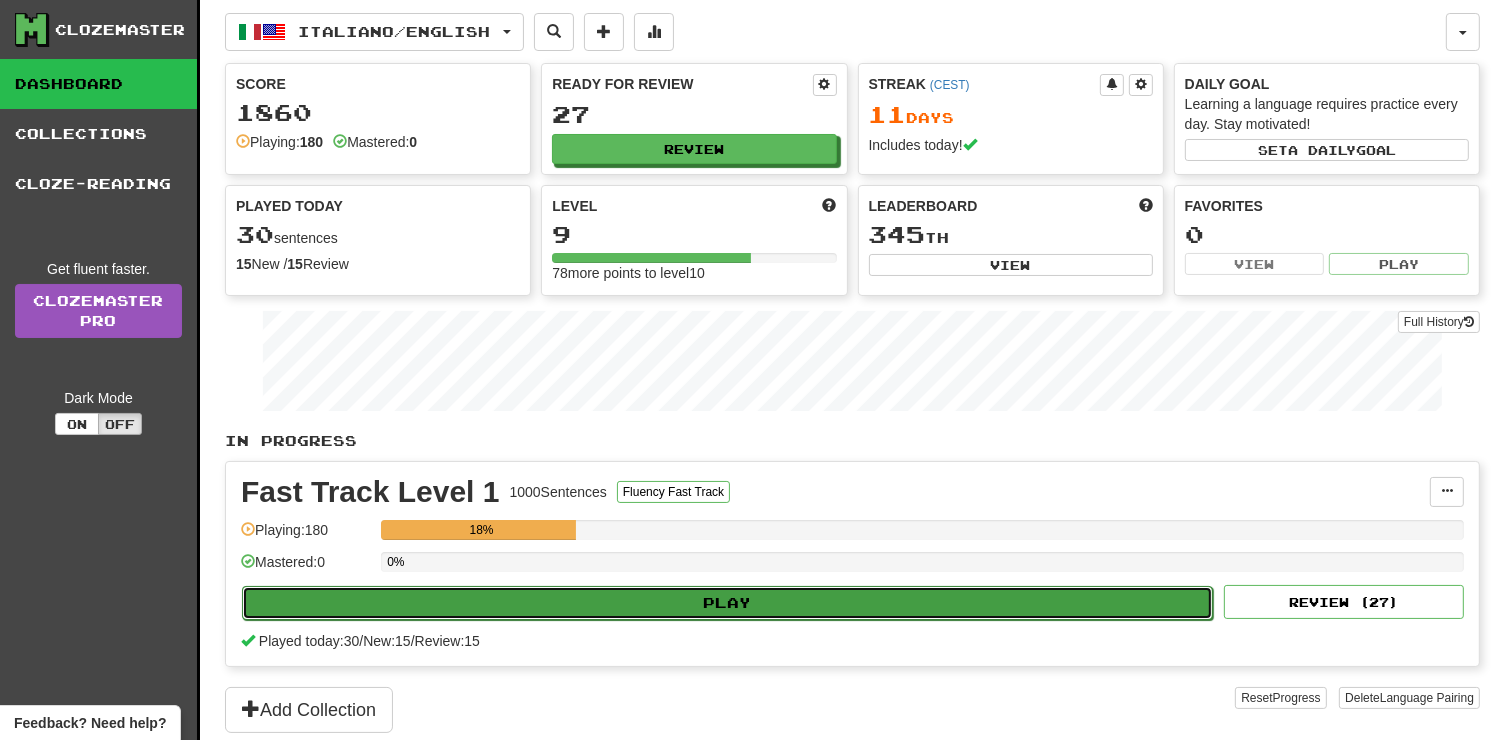 select on "**" 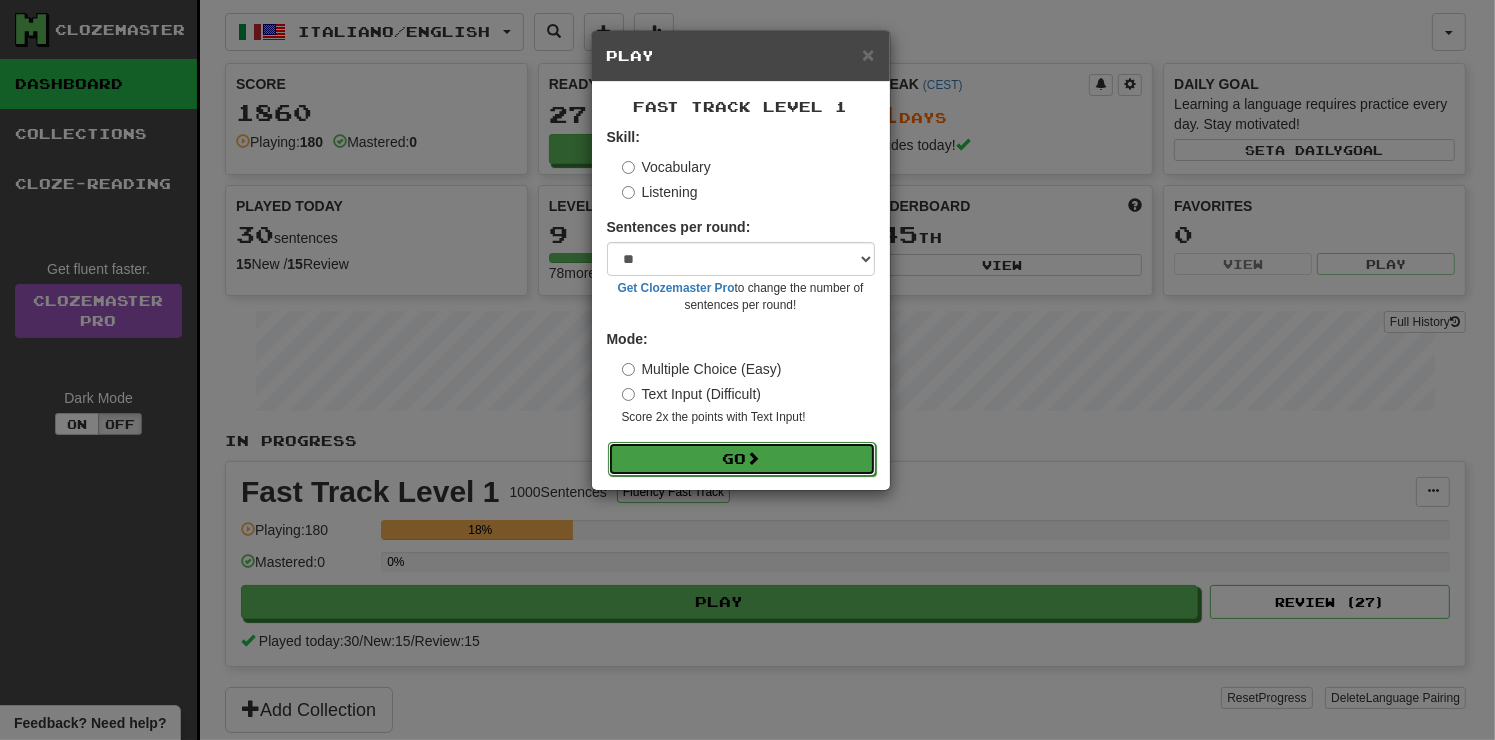 click on "Go" at bounding box center [742, 459] 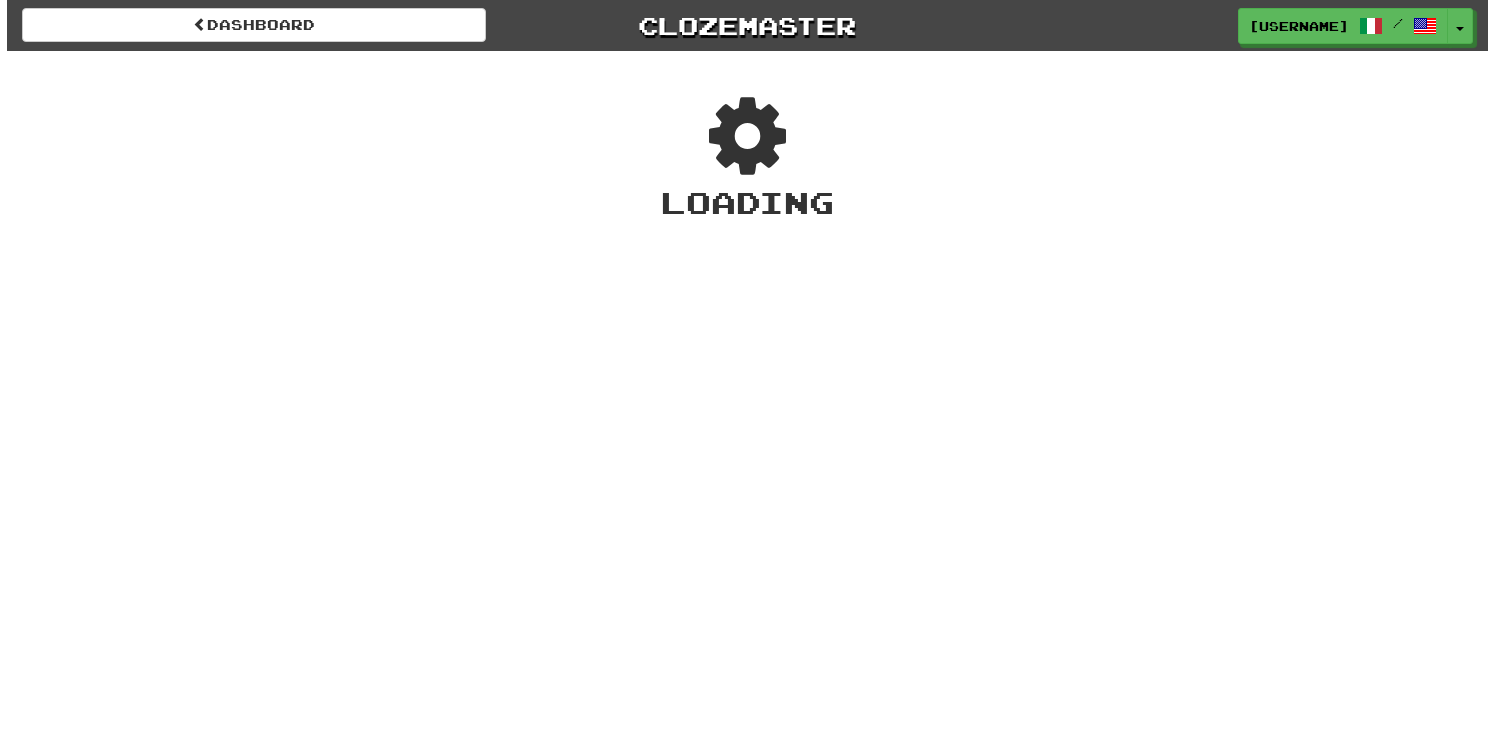 scroll, scrollTop: 0, scrollLeft: 0, axis: both 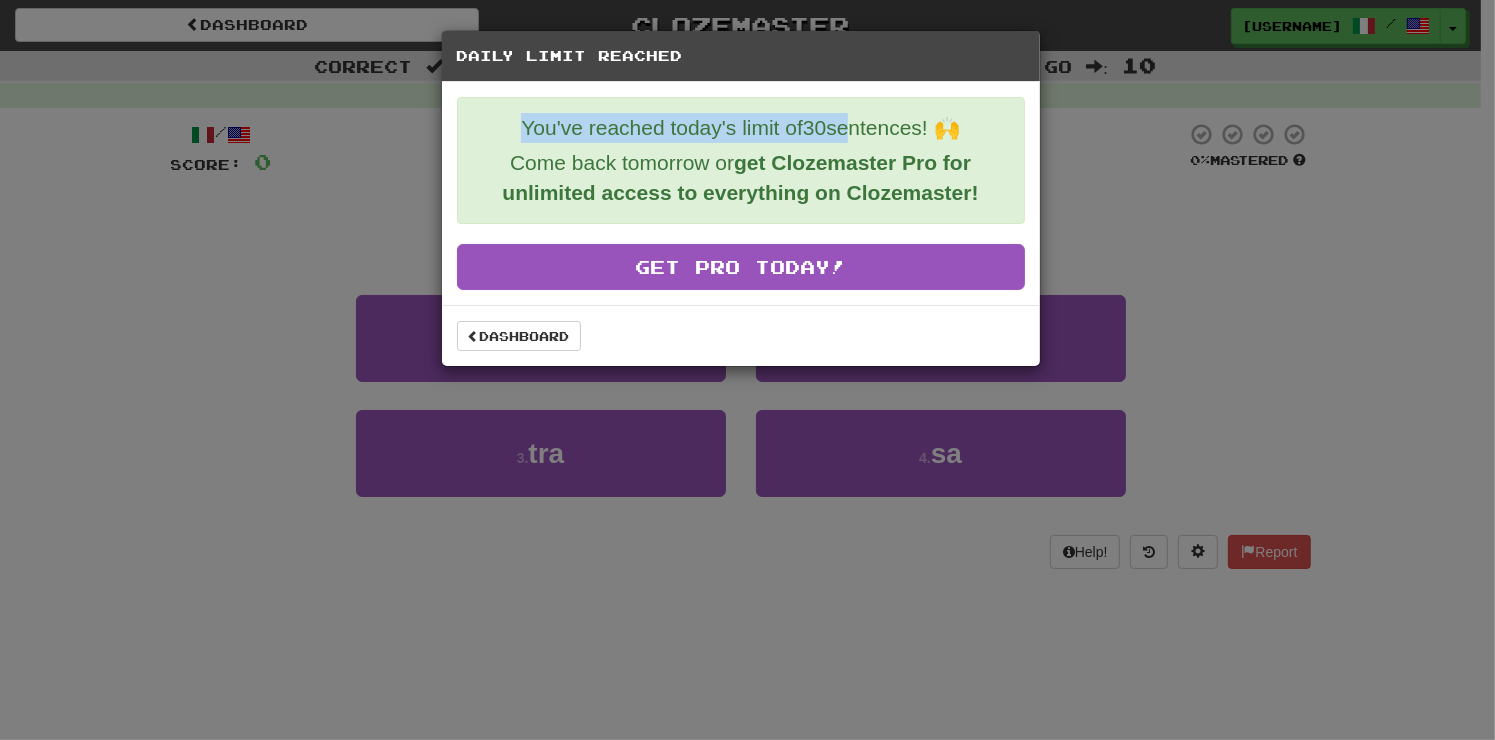 drag, startPoint x: 801, startPoint y: 60, endPoint x: 844, endPoint y: 129, distance: 81.3019 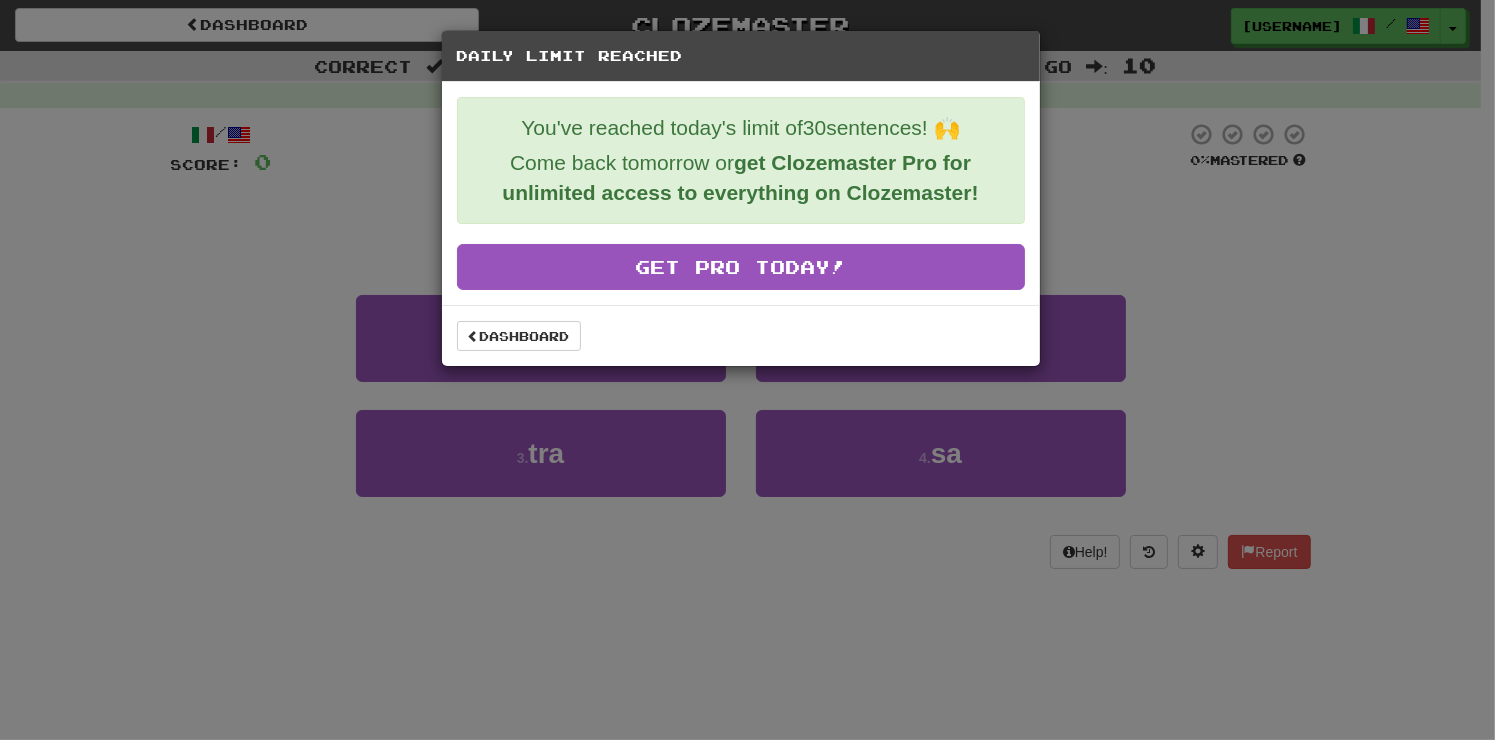 click on "Daily Limit Reached You've reached today's limit of  30  sentences! 🙌  Come back tomorrow or  get Clozemaster Pro for unlimited access to everything on Clozemaster! Get Pro Today! Dashboard" at bounding box center (747, 370) 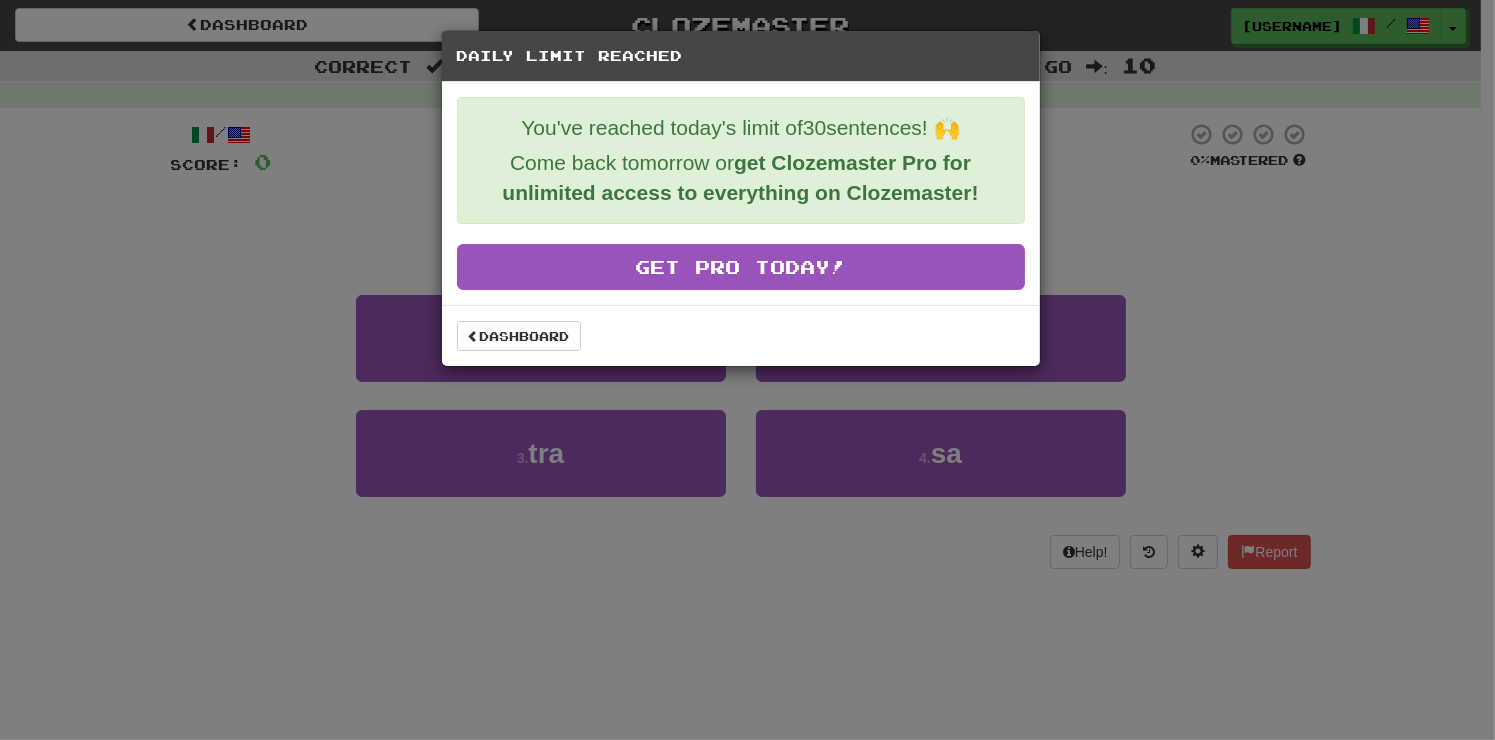 click on "Daily Limit Reached You've reached today's limit of  30  sentences! 🙌  Come back tomorrow or  get Clozemaster Pro for unlimited access to everything on Clozemaster! Get Pro Today! Dashboard" at bounding box center (747, 370) 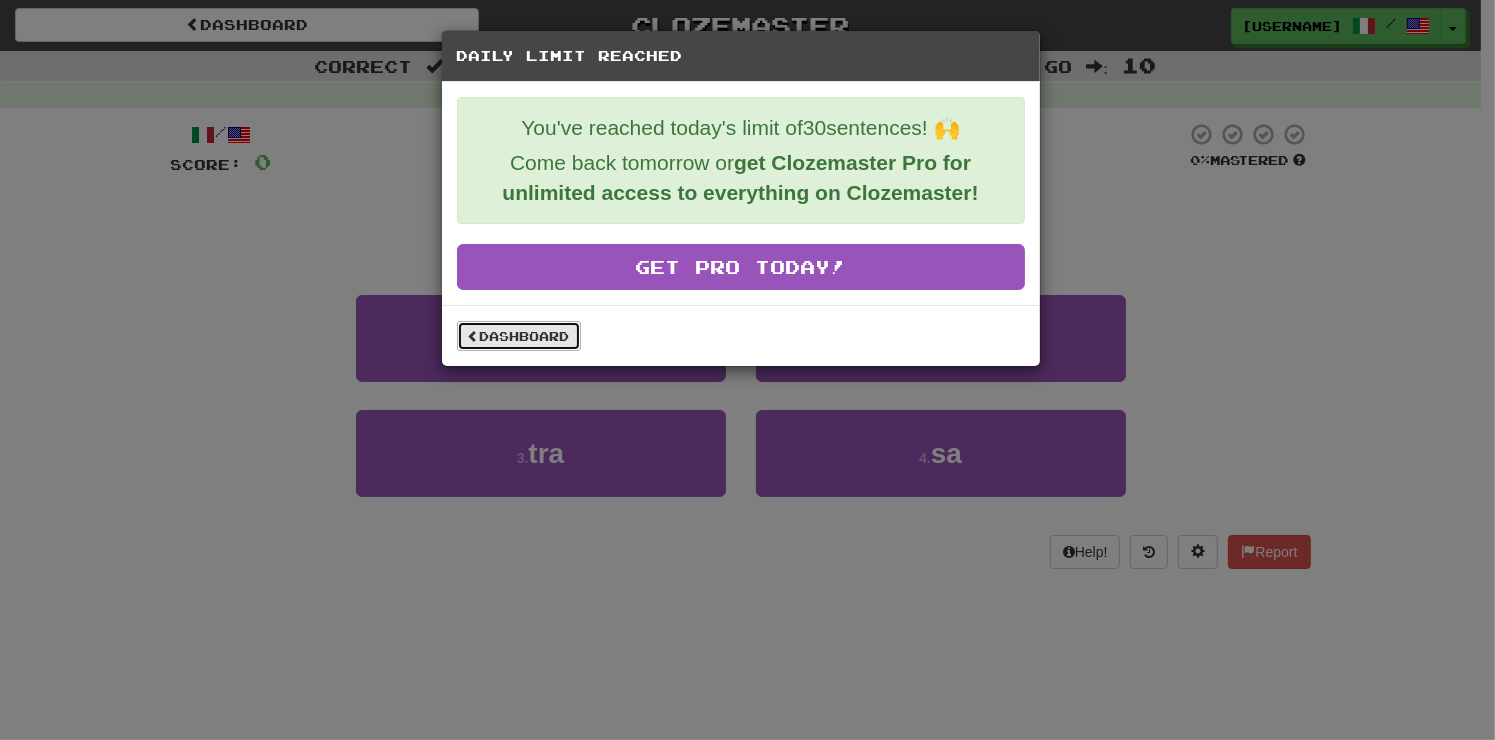 click on "Dashboard" at bounding box center [519, 336] 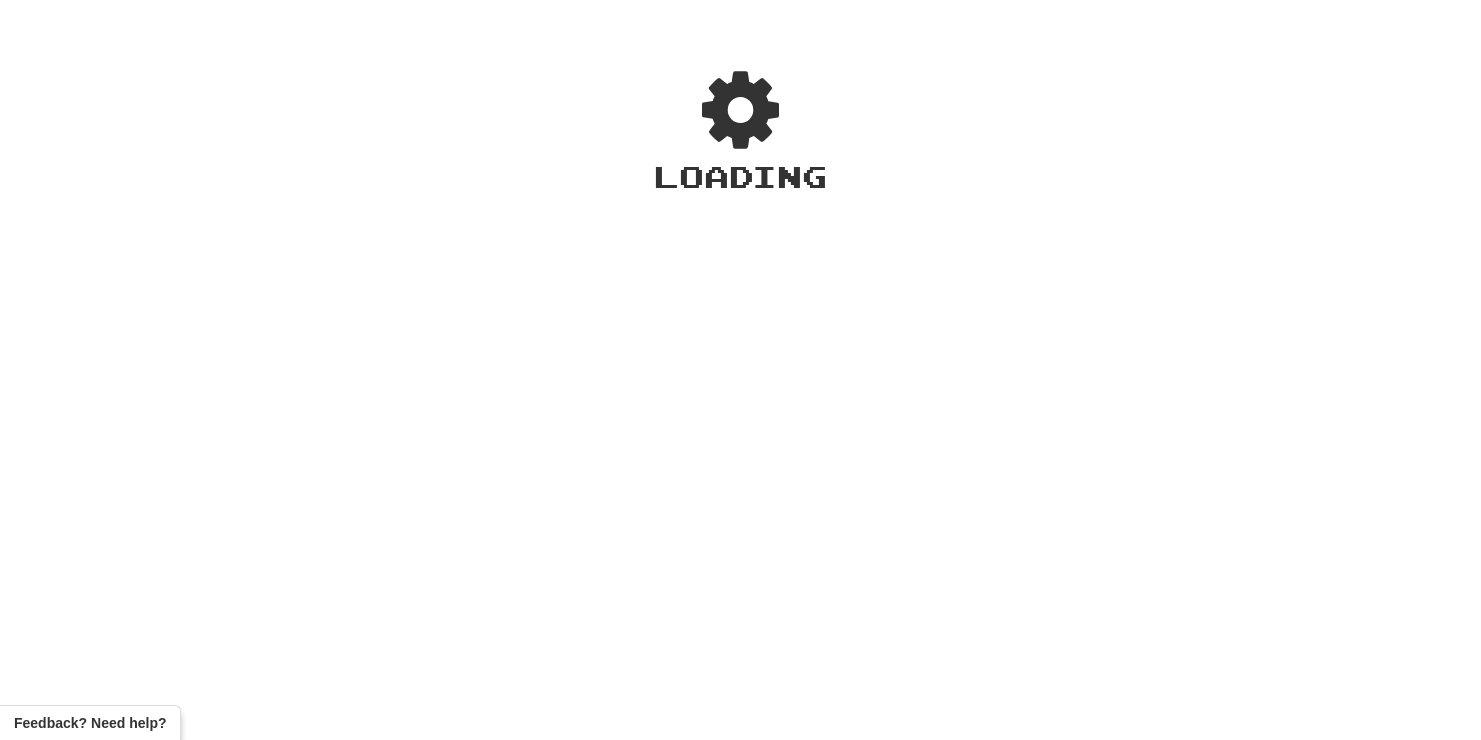 scroll, scrollTop: 0, scrollLeft: 0, axis: both 